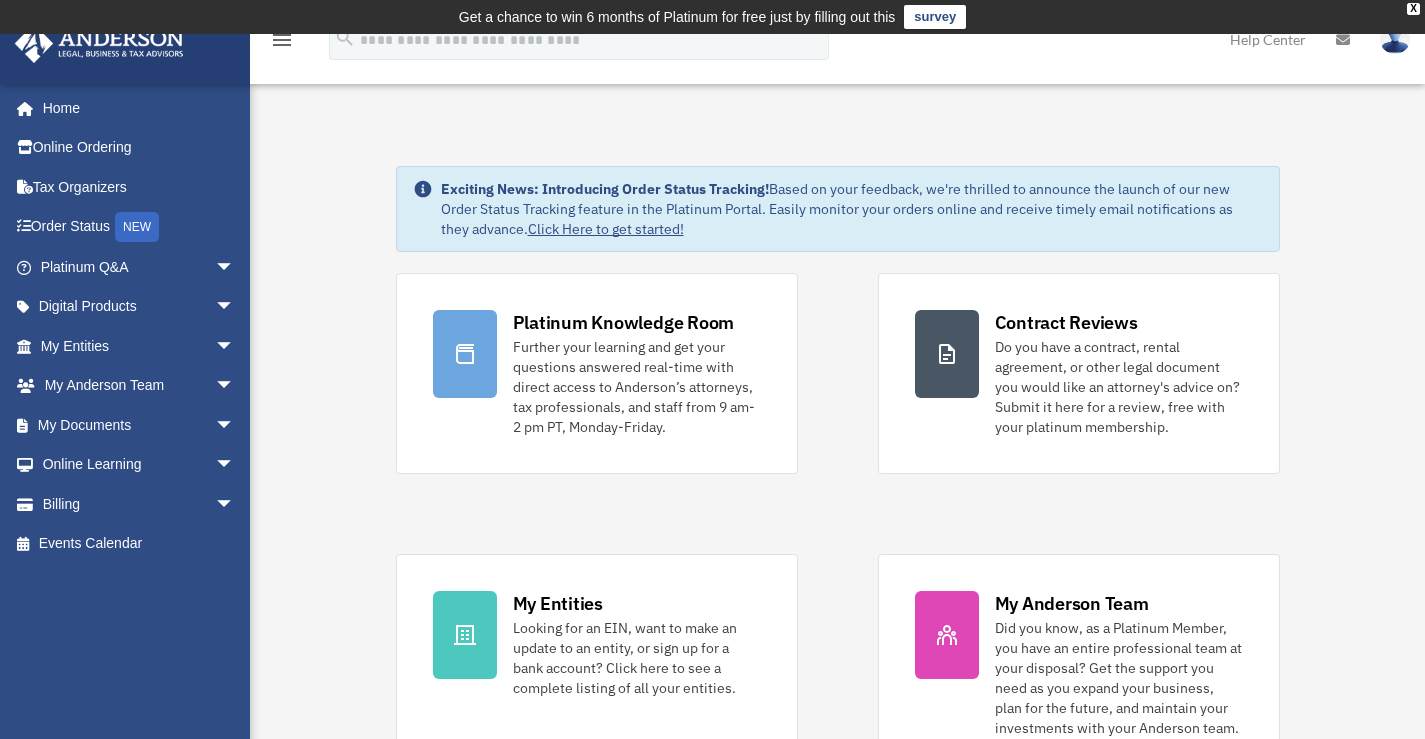 scroll, scrollTop: 0, scrollLeft: 0, axis: both 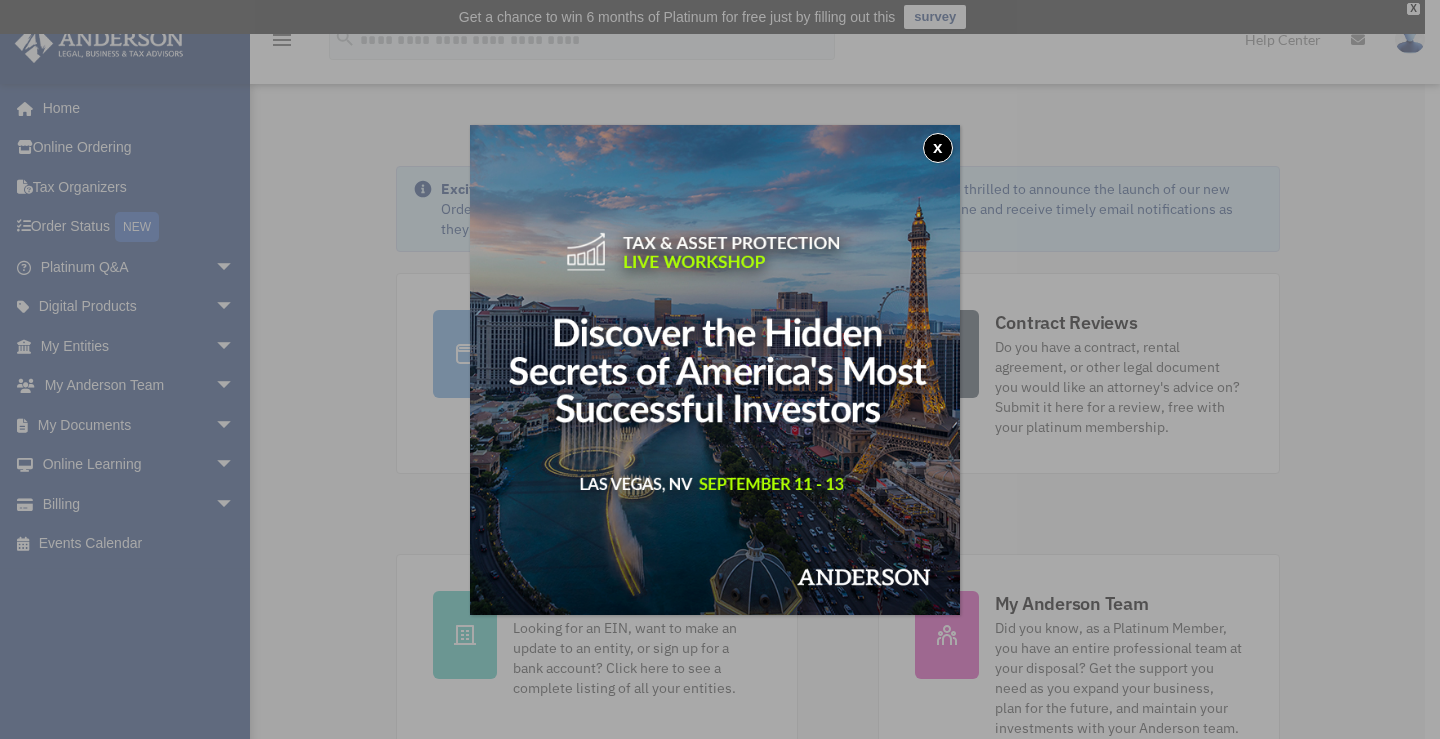 click on "x" at bounding box center (938, 148) 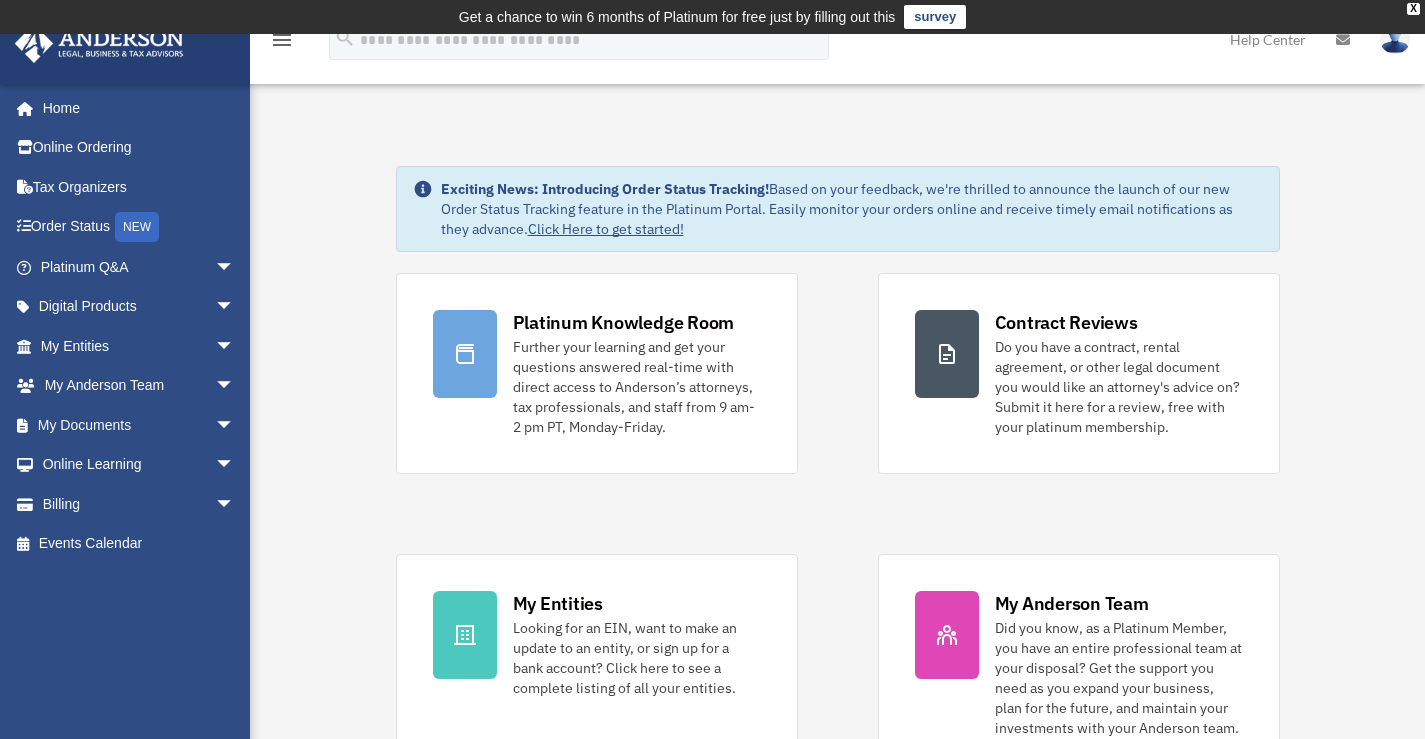 click on "Further your learning and get your questions answered real-time with direct access to Anderson’s attorneys, tax professionals, and staff from 9 am-2 pm PT, Monday-Friday." at bounding box center (637, 387) 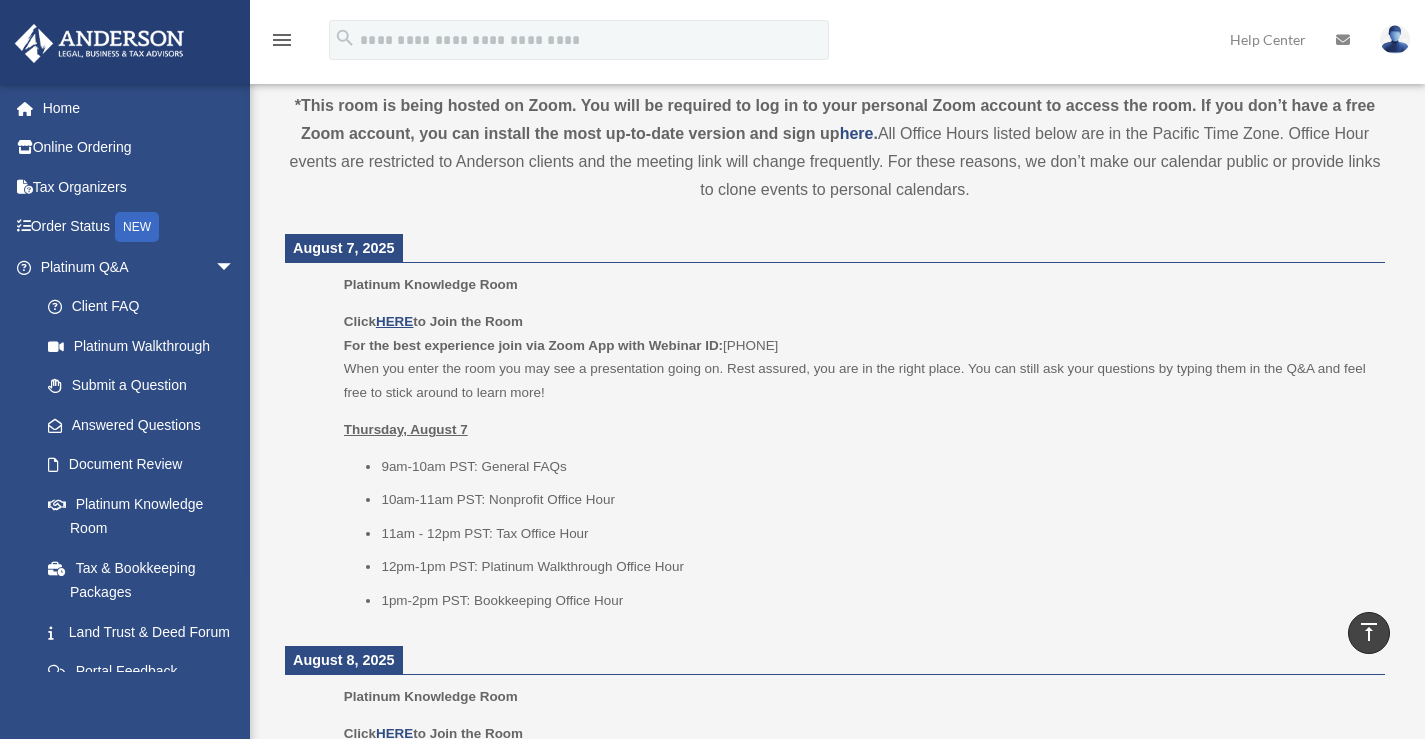 scroll, scrollTop: 868, scrollLeft: 0, axis: vertical 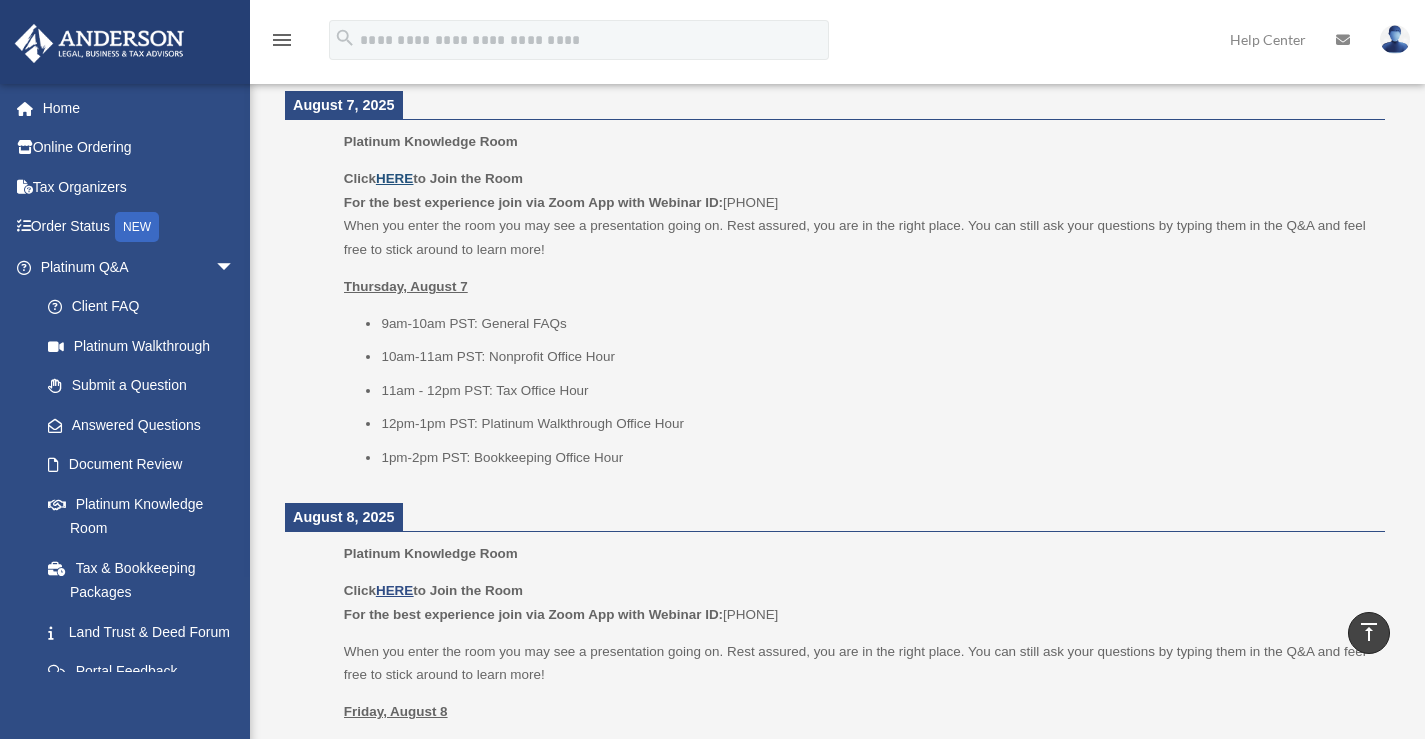 click on "HERE" at bounding box center (394, 178) 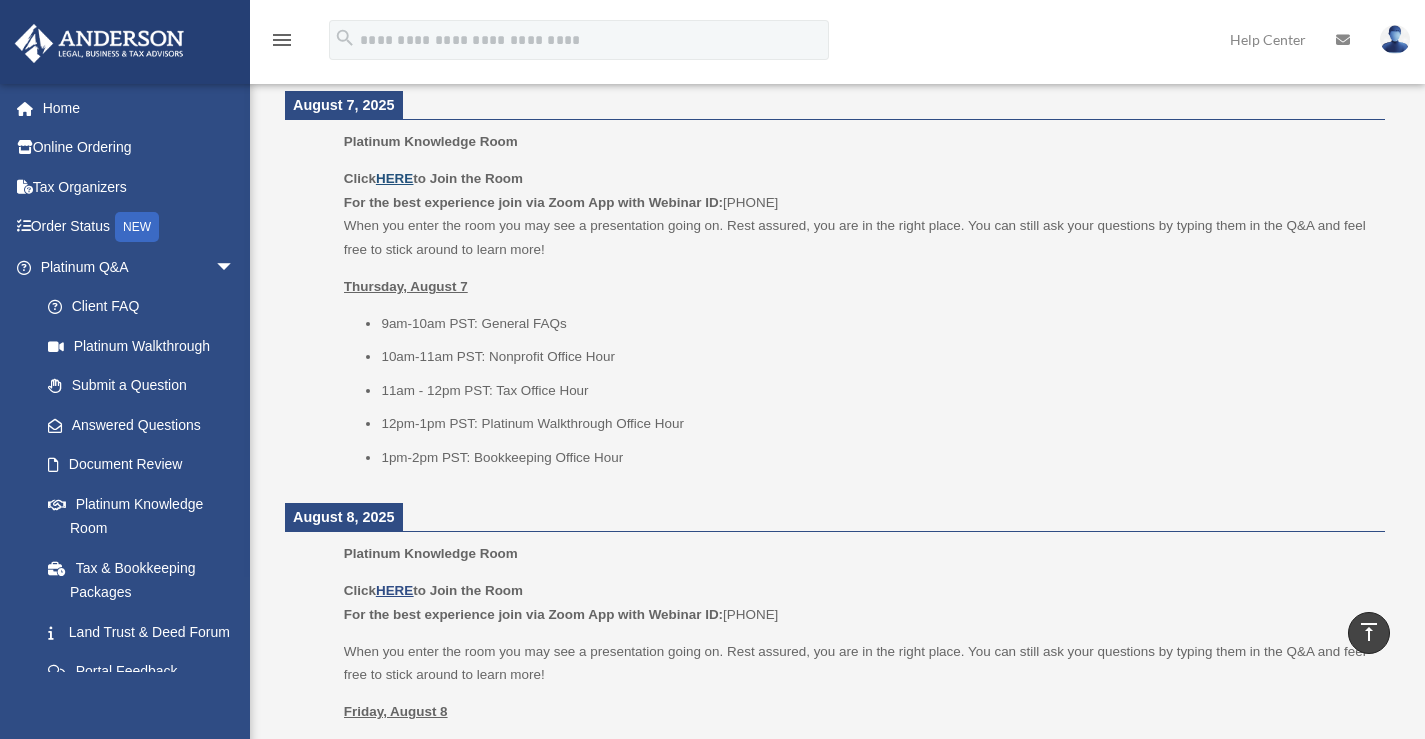 click on "HERE" at bounding box center [394, 178] 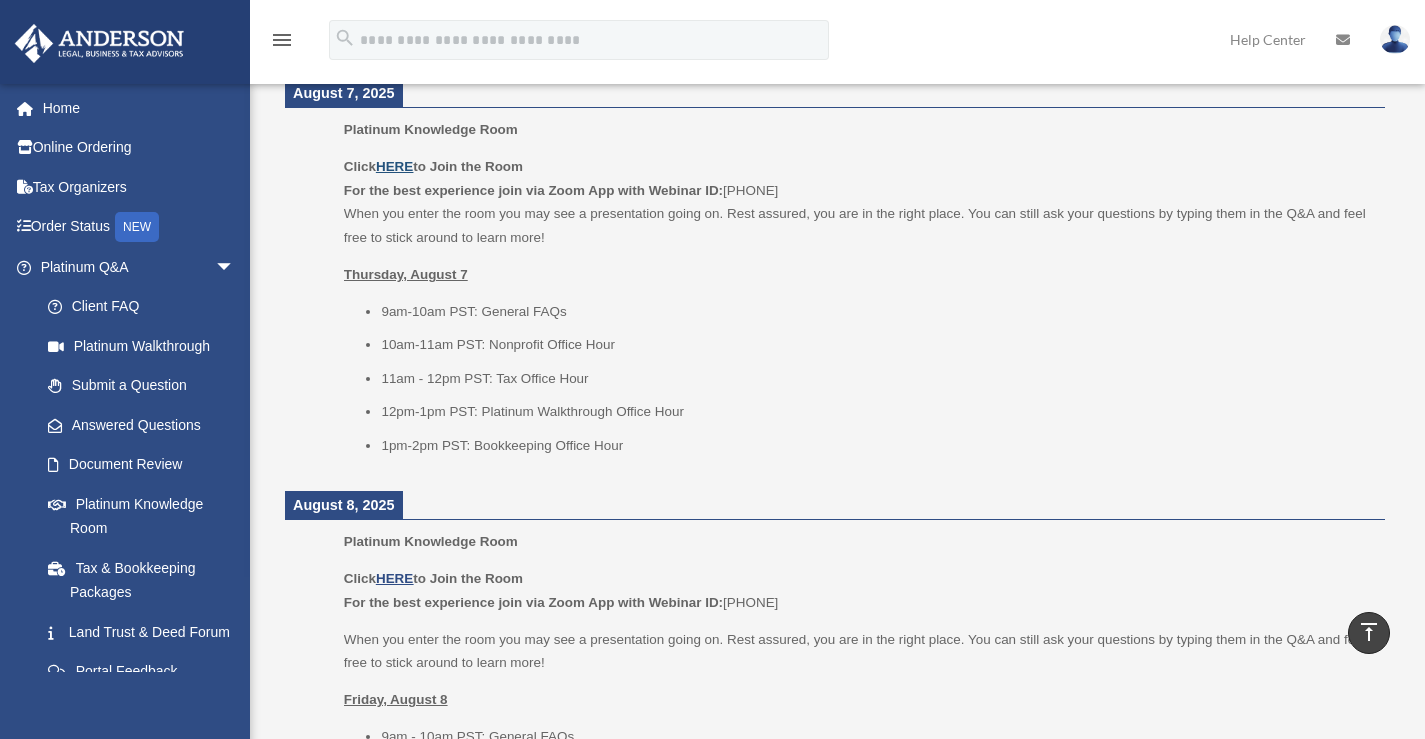 scroll, scrollTop: 877, scrollLeft: 0, axis: vertical 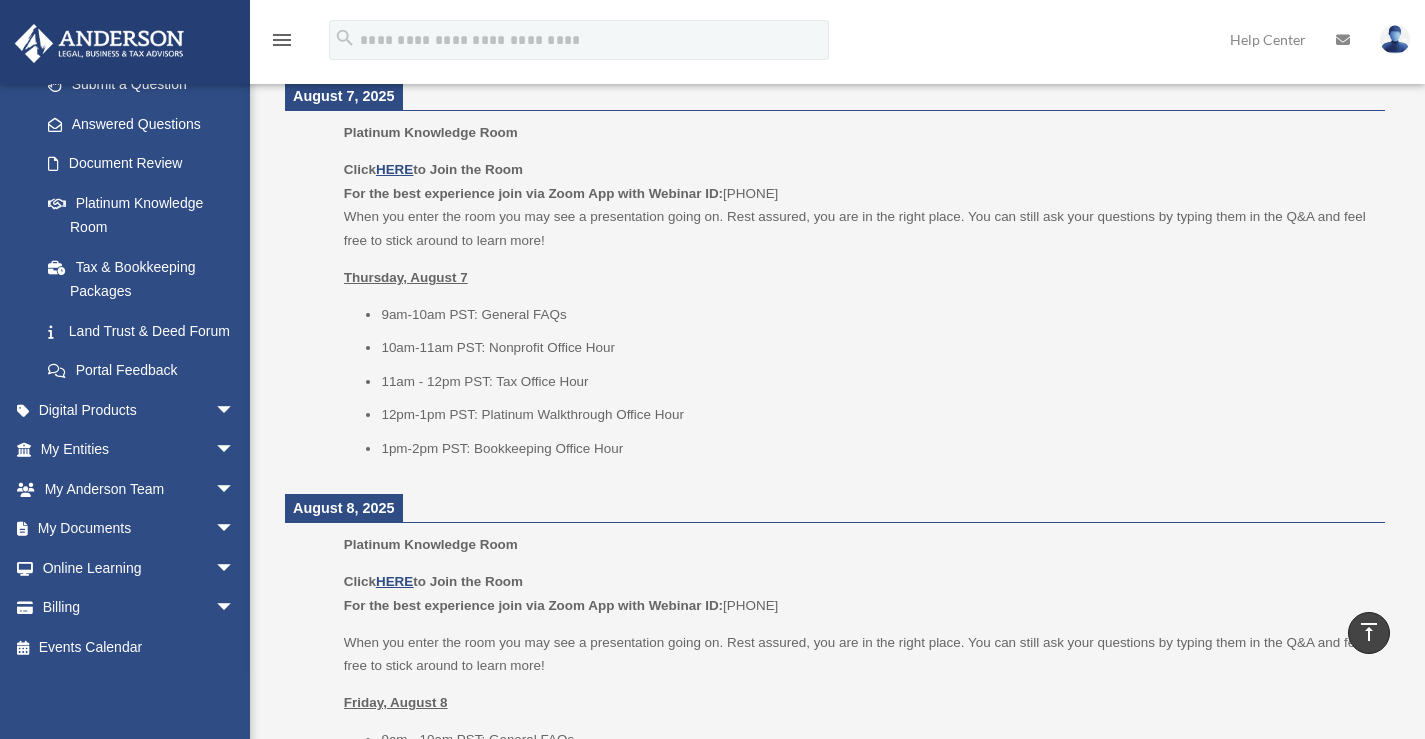 click on "arrow_drop_down" at bounding box center (235, 529) 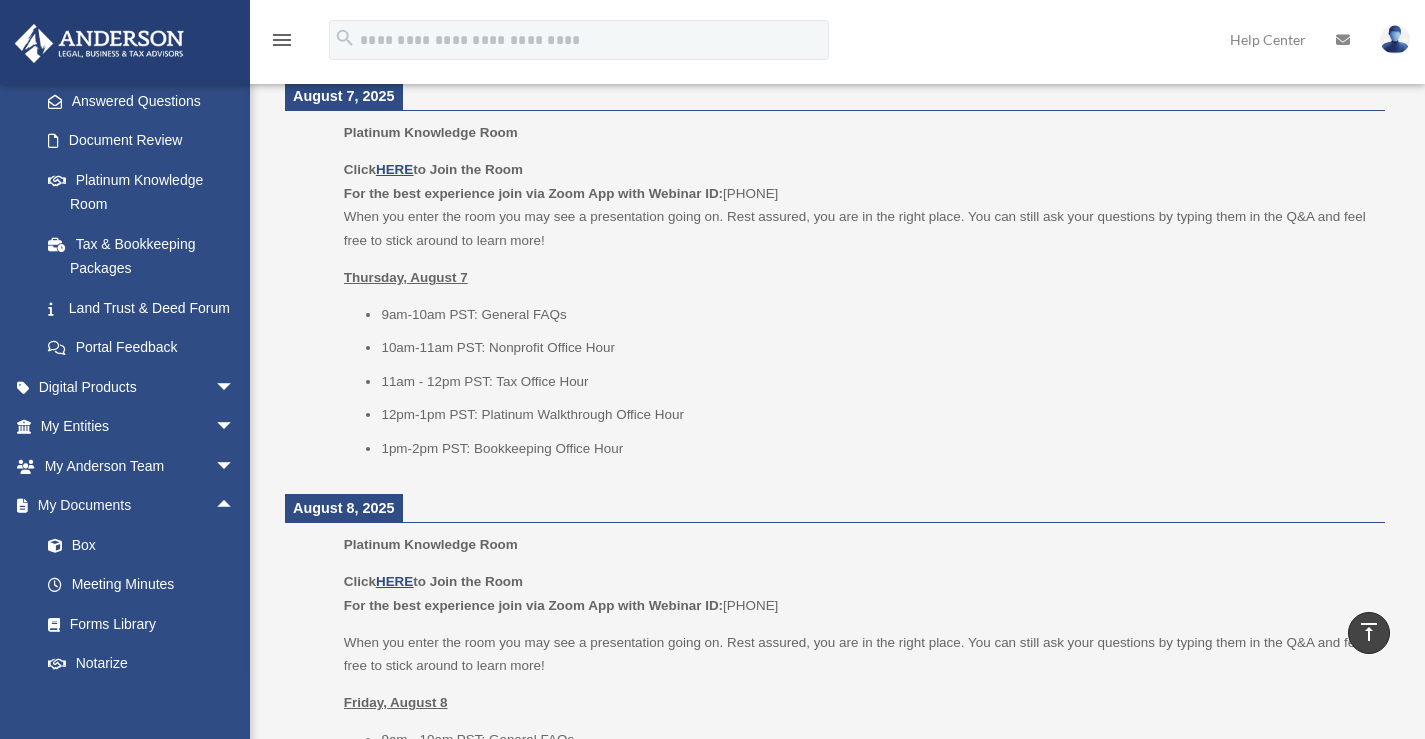 click on "Box" at bounding box center (146, 545) 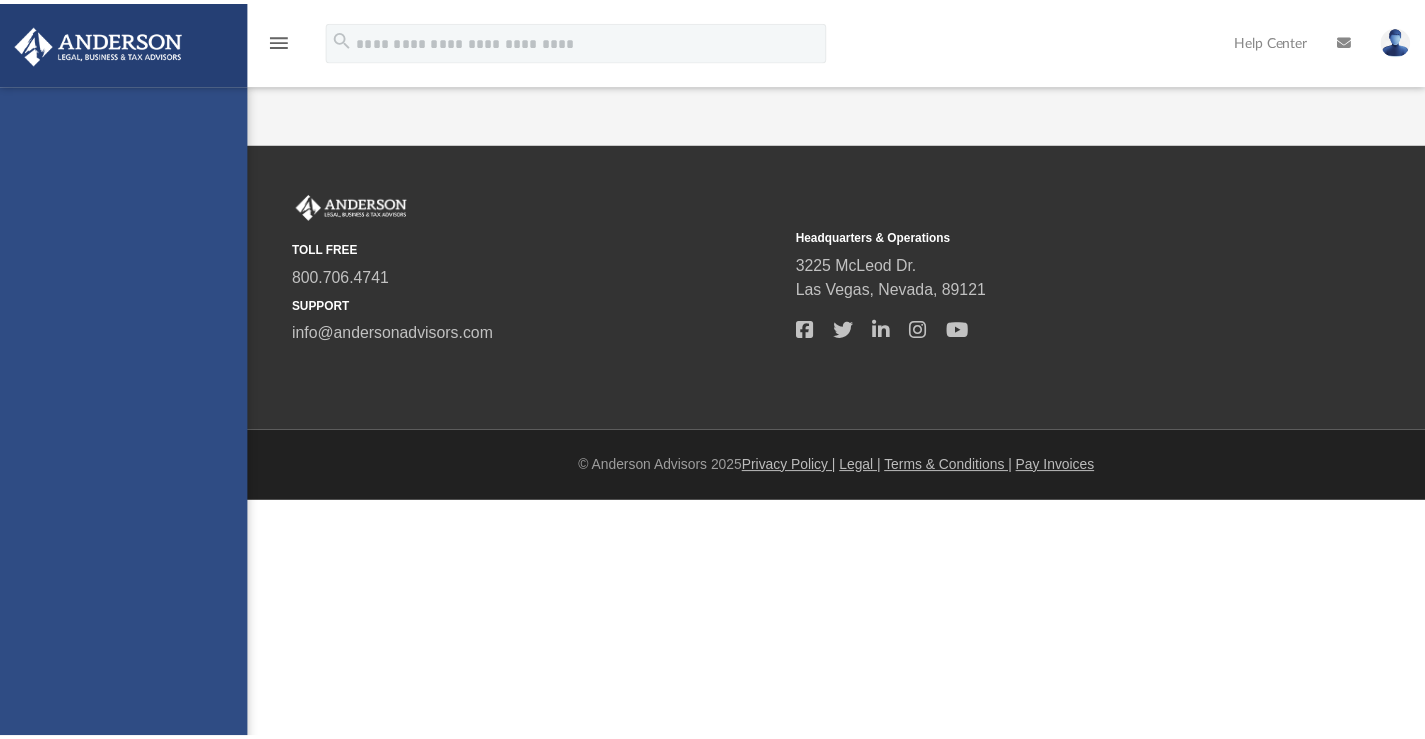 scroll, scrollTop: 0, scrollLeft: 0, axis: both 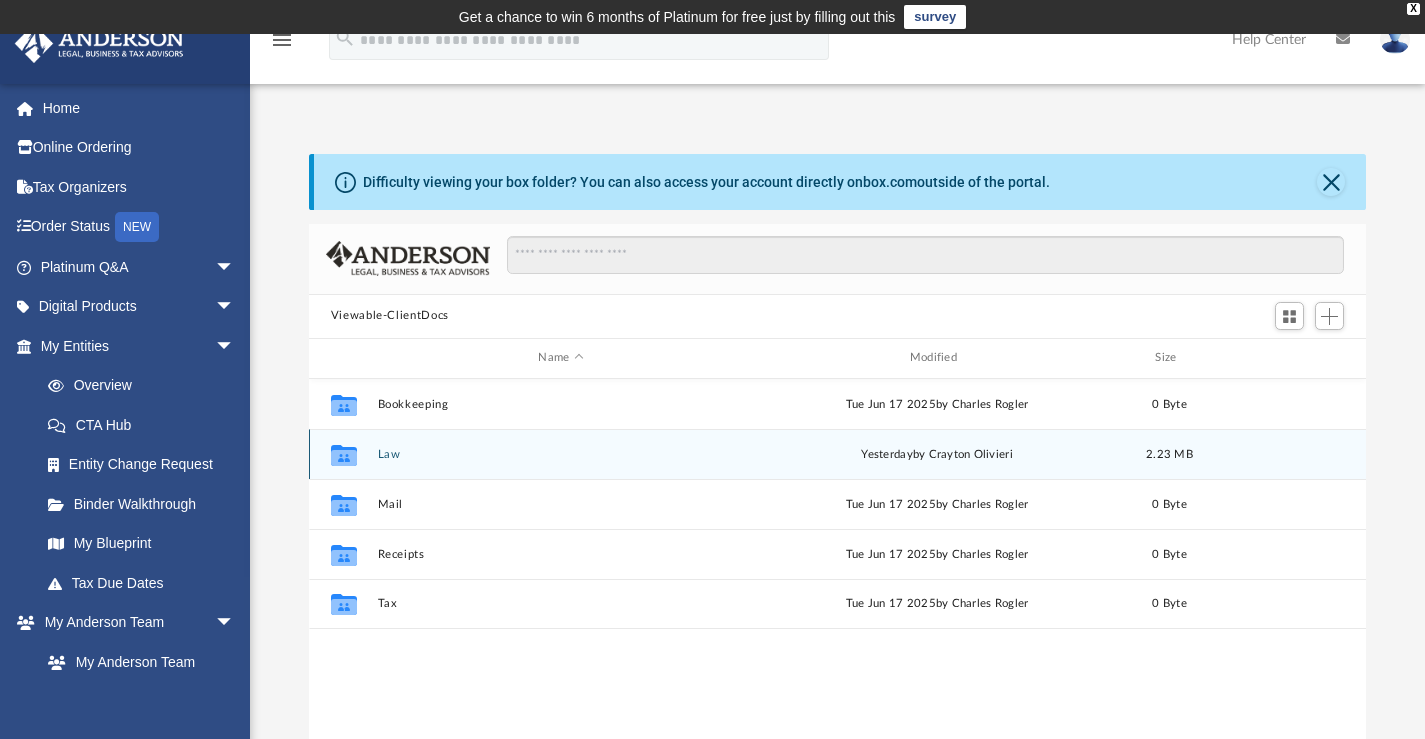 click on "Collaborated Folder Law yesterday  by Crayton Olivieri 2.23 MB" at bounding box center (838, 454) 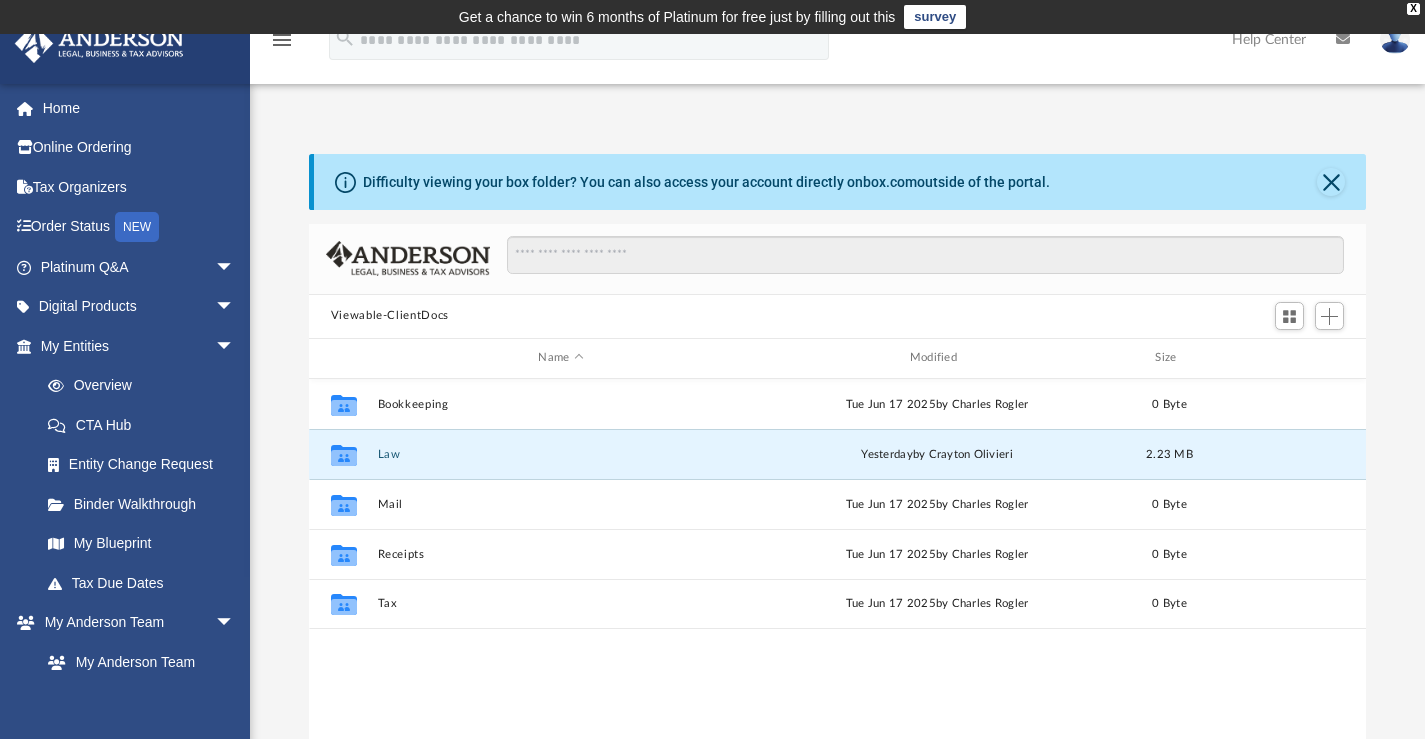 click on "Law" at bounding box center (560, 453) 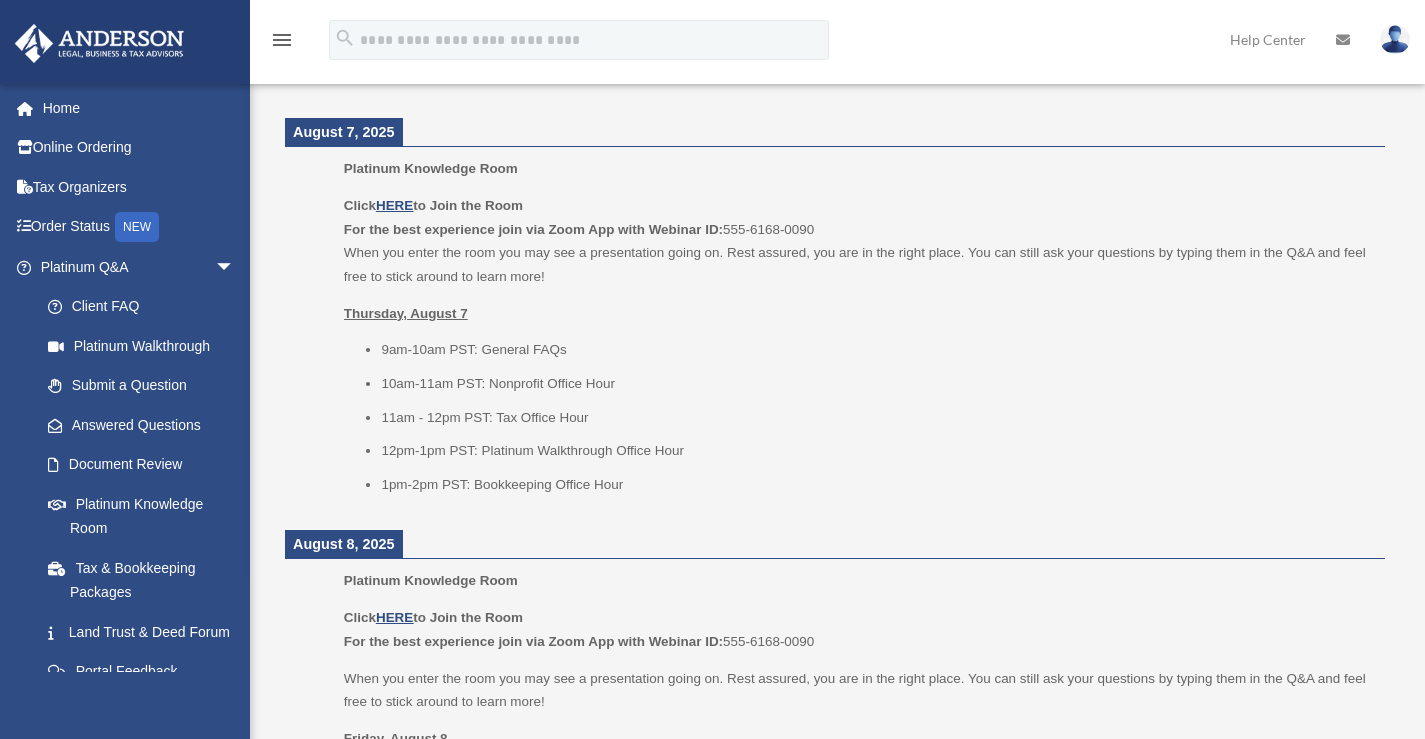 scroll, scrollTop: 843, scrollLeft: 0, axis: vertical 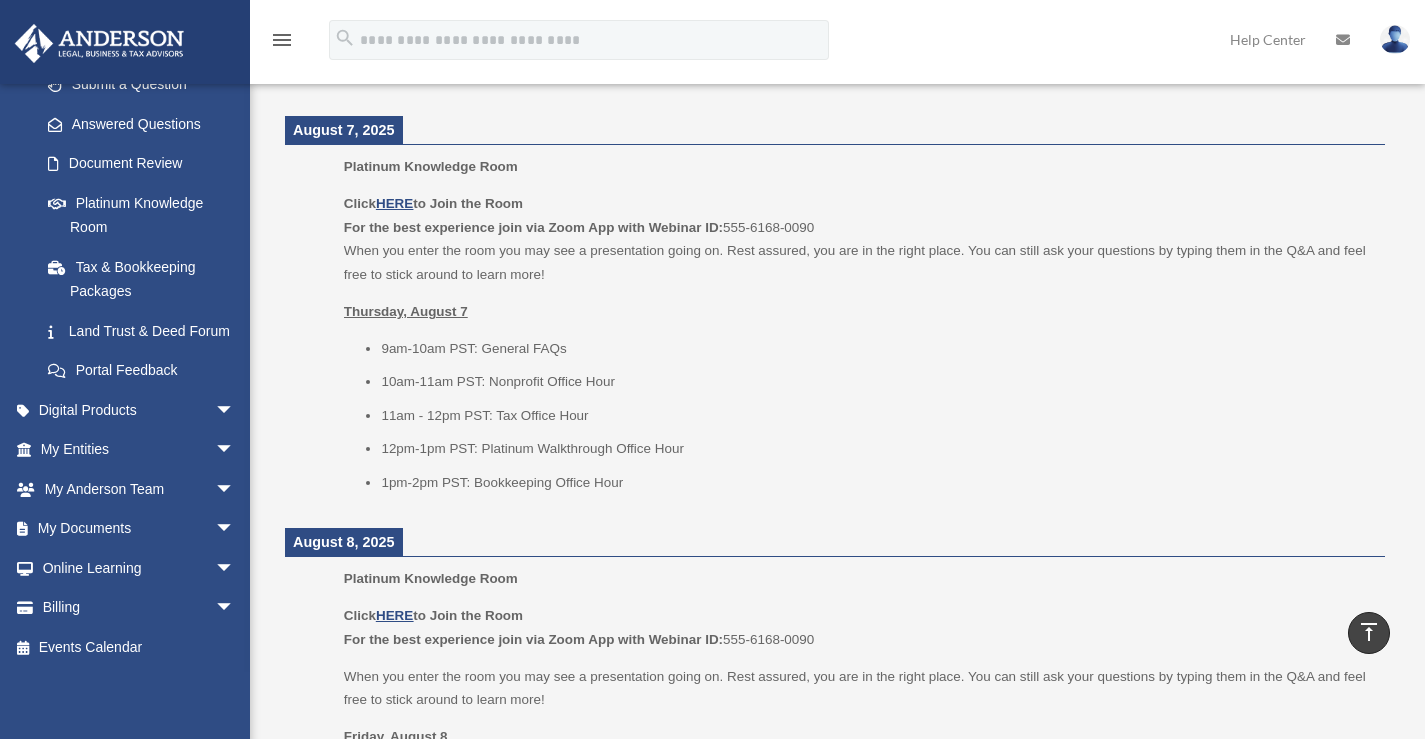 click on "arrow_drop_down" at bounding box center [235, 529] 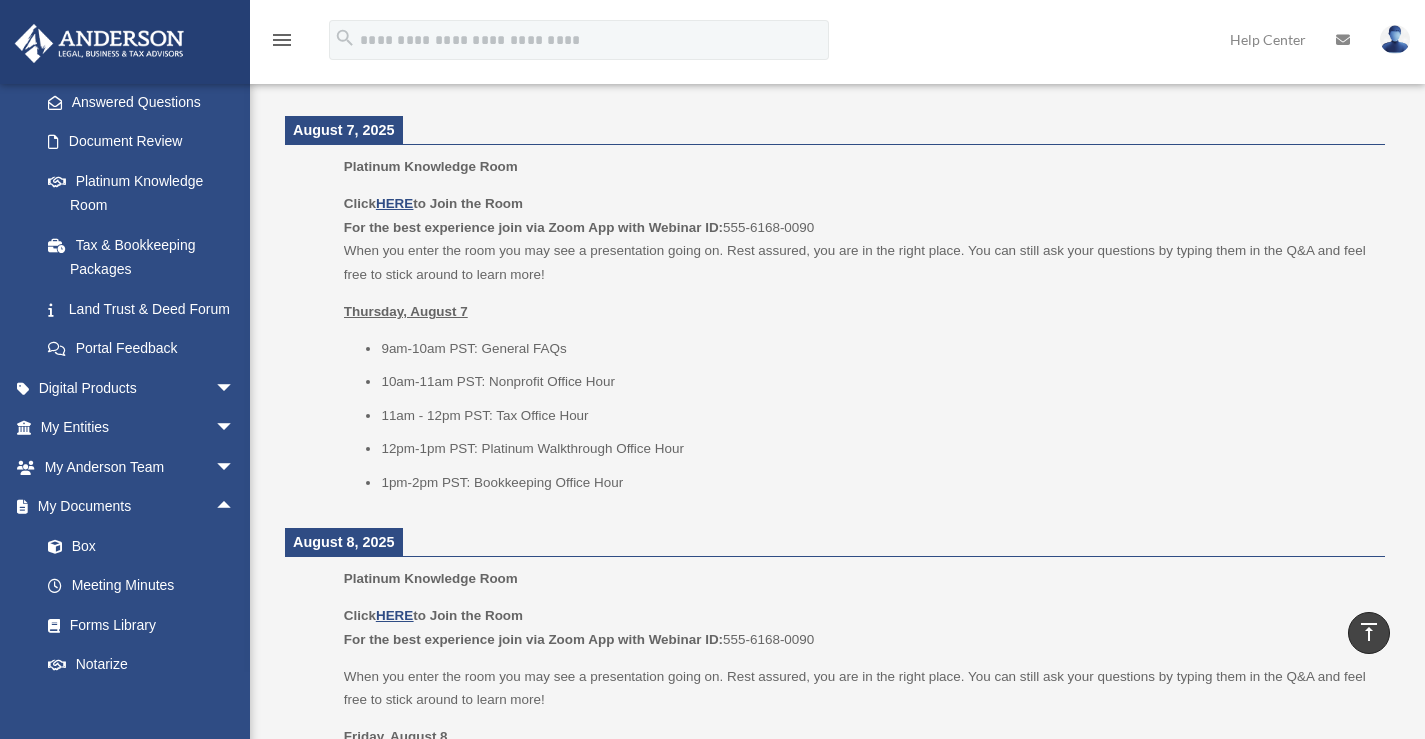 click on "Box" at bounding box center (146, 546) 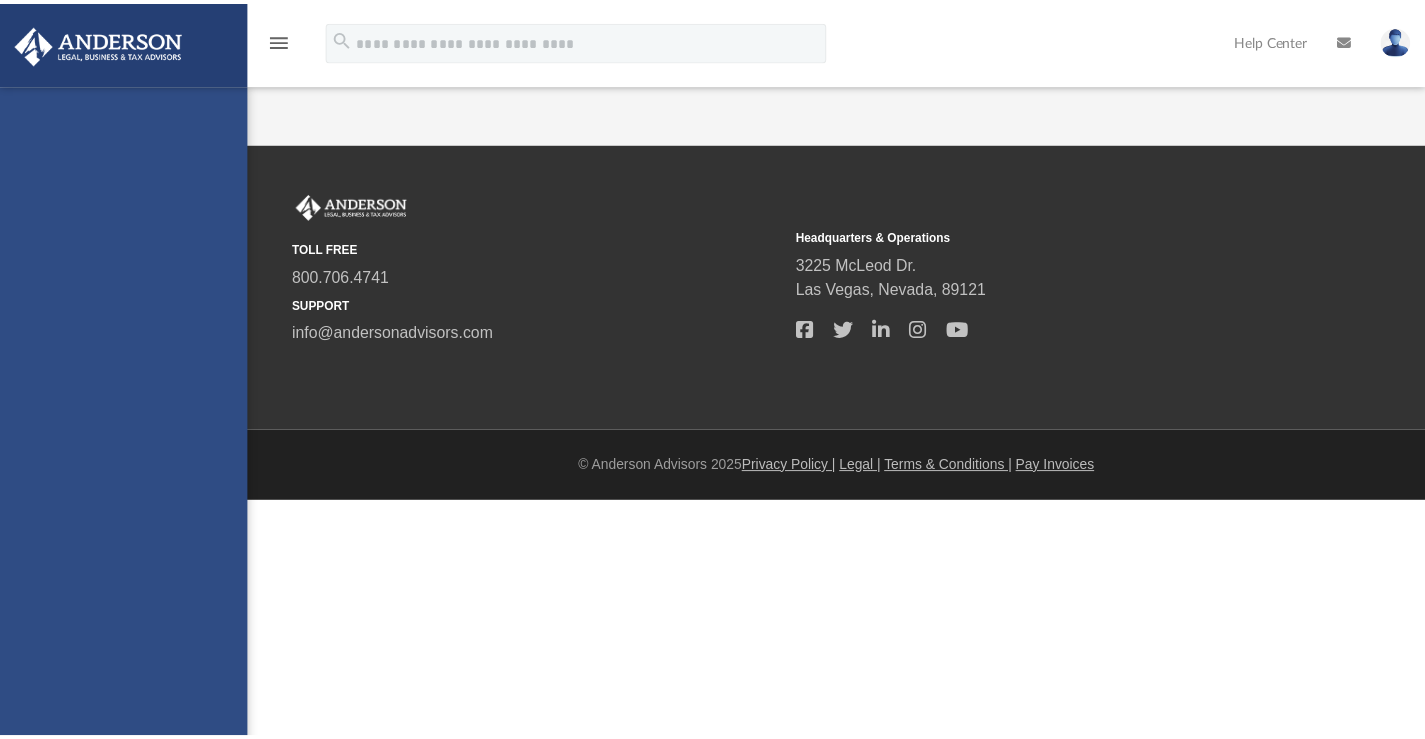 scroll, scrollTop: 0, scrollLeft: 0, axis: both 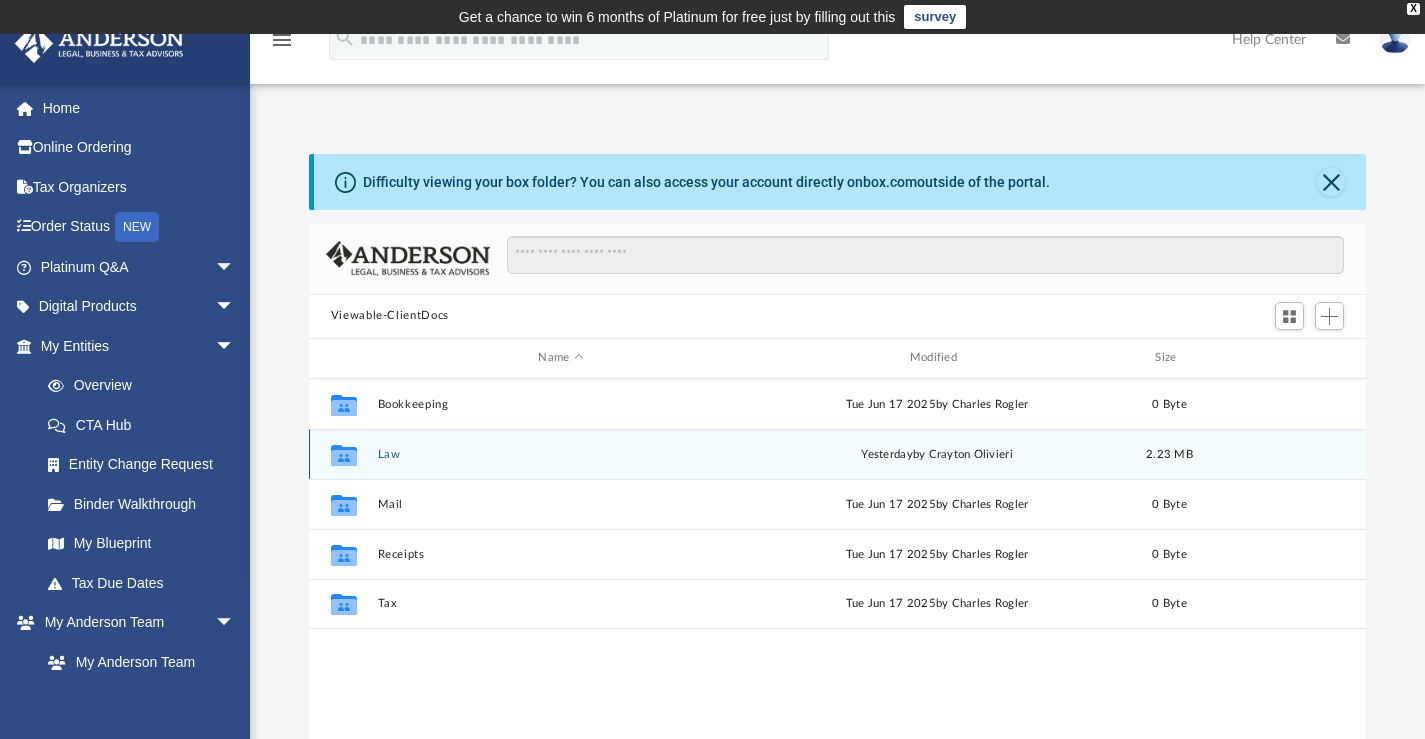 click on "Collaborated Folder Law yesterday  by [NAME] [NAME] 2.23 MB" at bounding box center (838, 454) 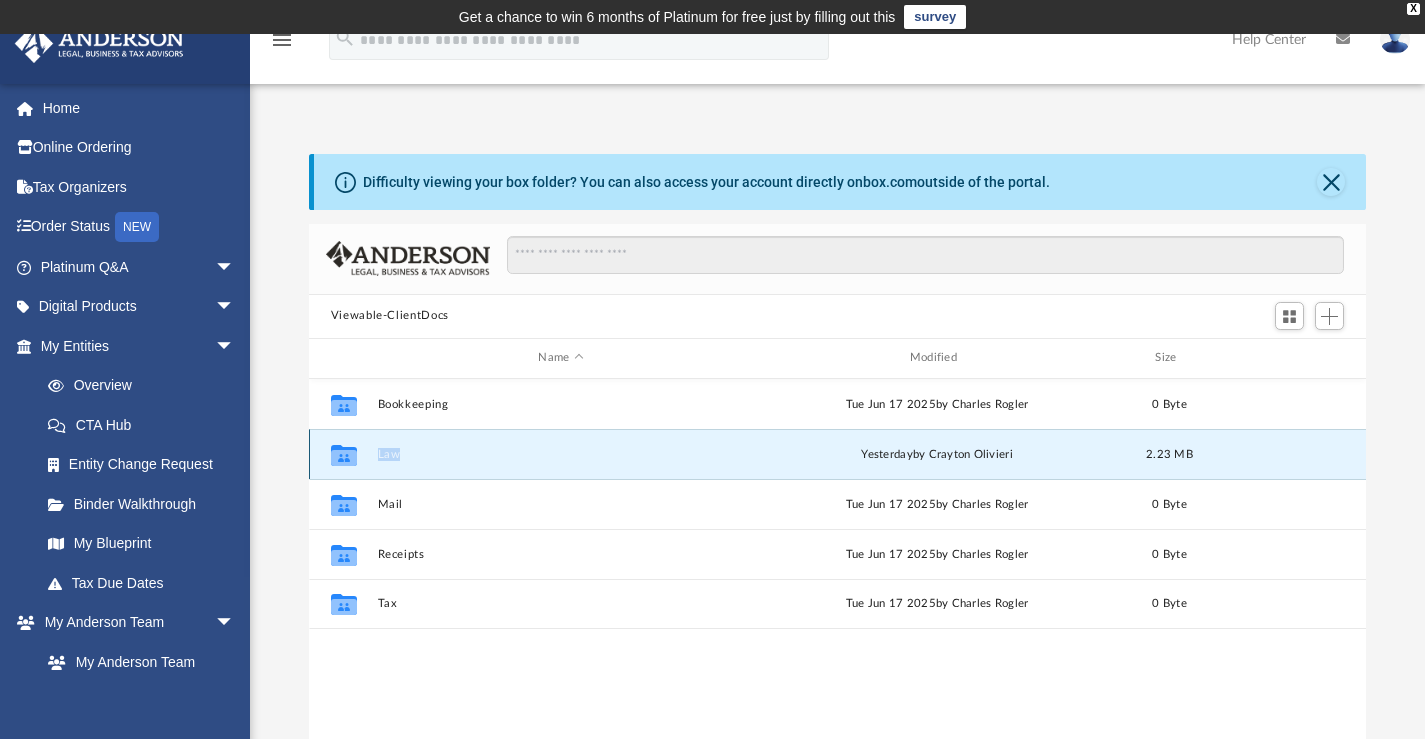 click on "Collaborated Folder Law yesterday  by [NAME] [NAME] 2.23 MB" at bounding box center (838, 454) 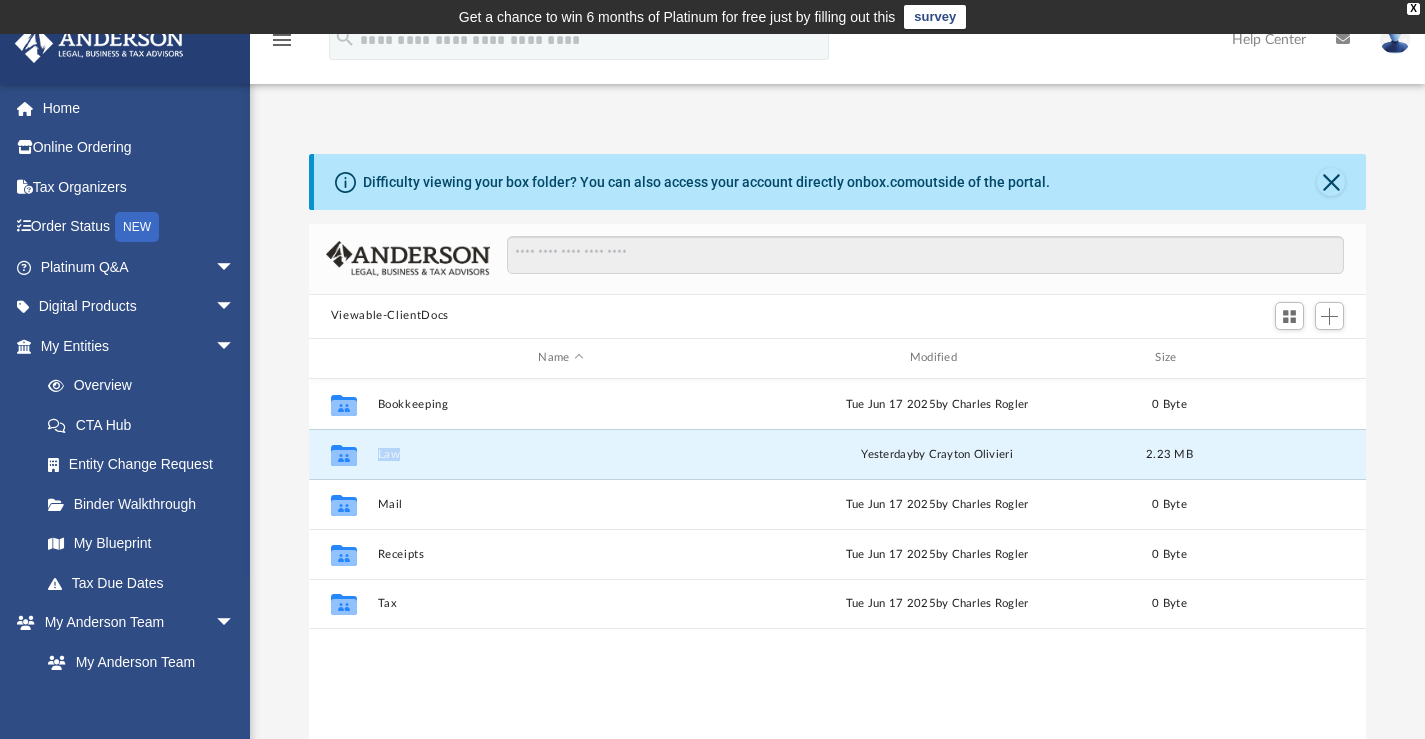 click on "Law" at bounding box center (560, 453) 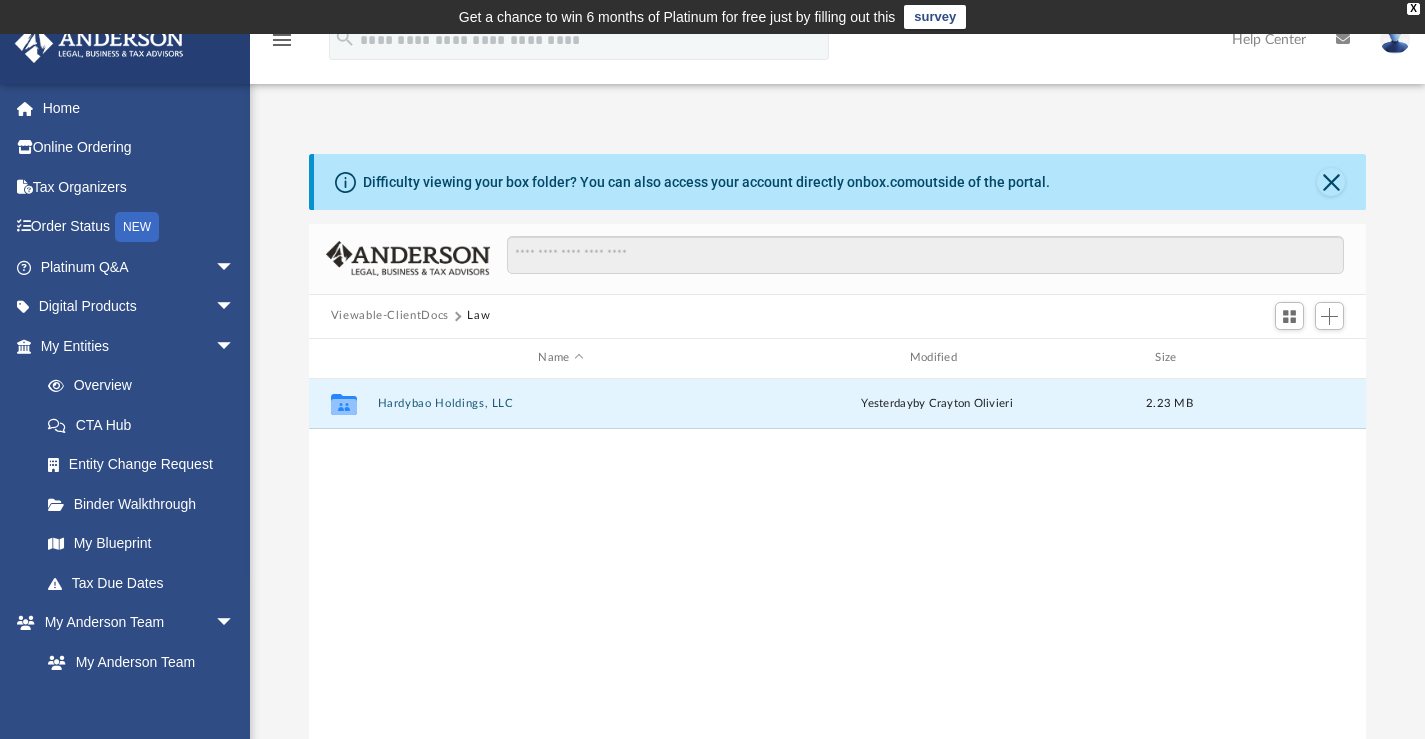 click on "Hardybao Holdings, LLC" at bounding box center [560, 403] 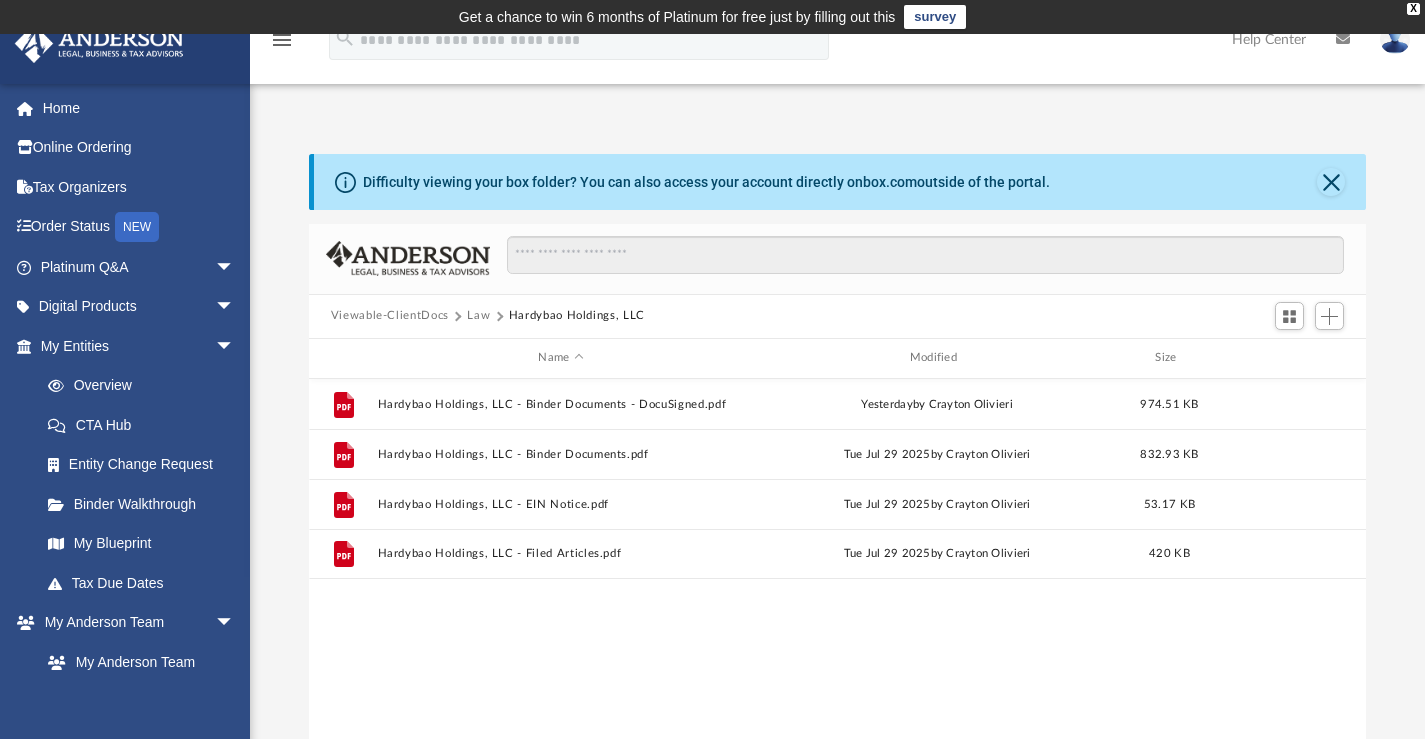 click on "My Blueprint" at bounding box center [141, 544] 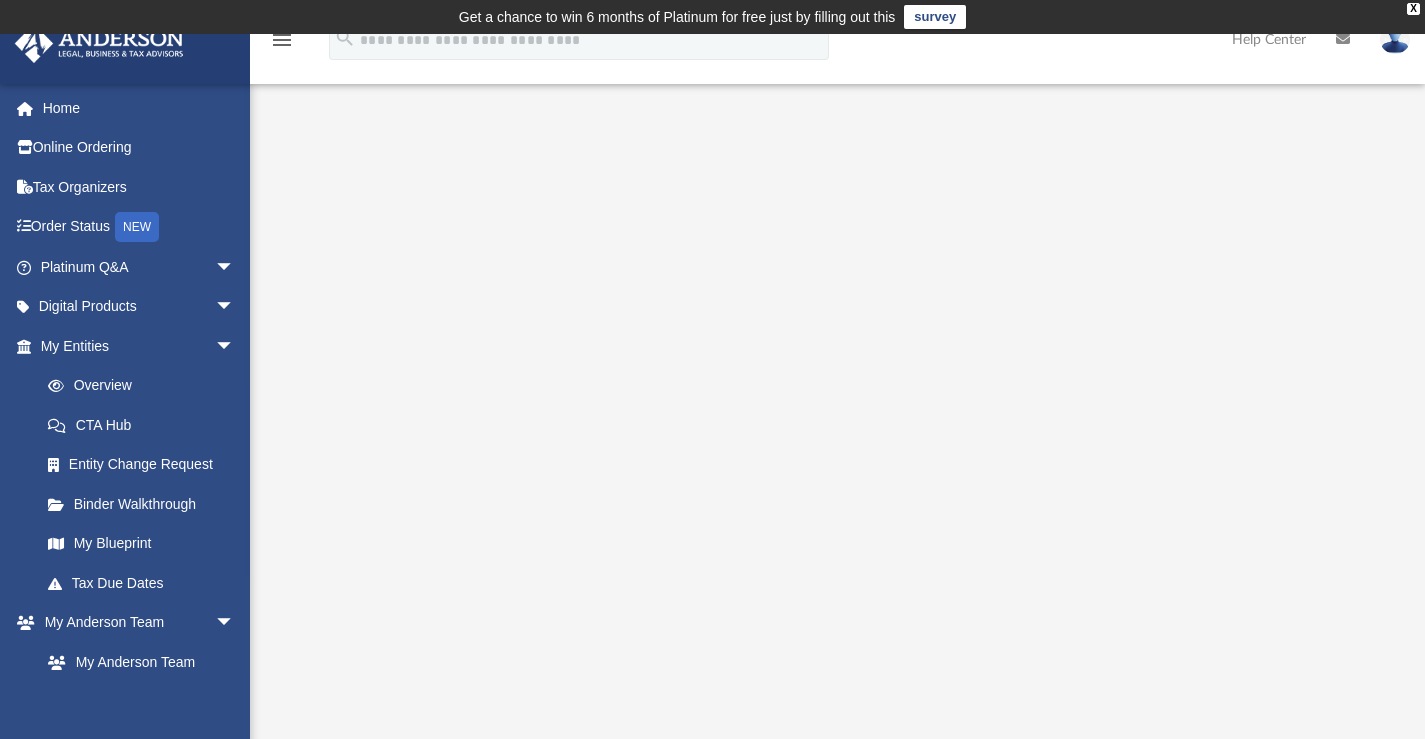 click on "My Blueprint" at bounding box center [141, 544] 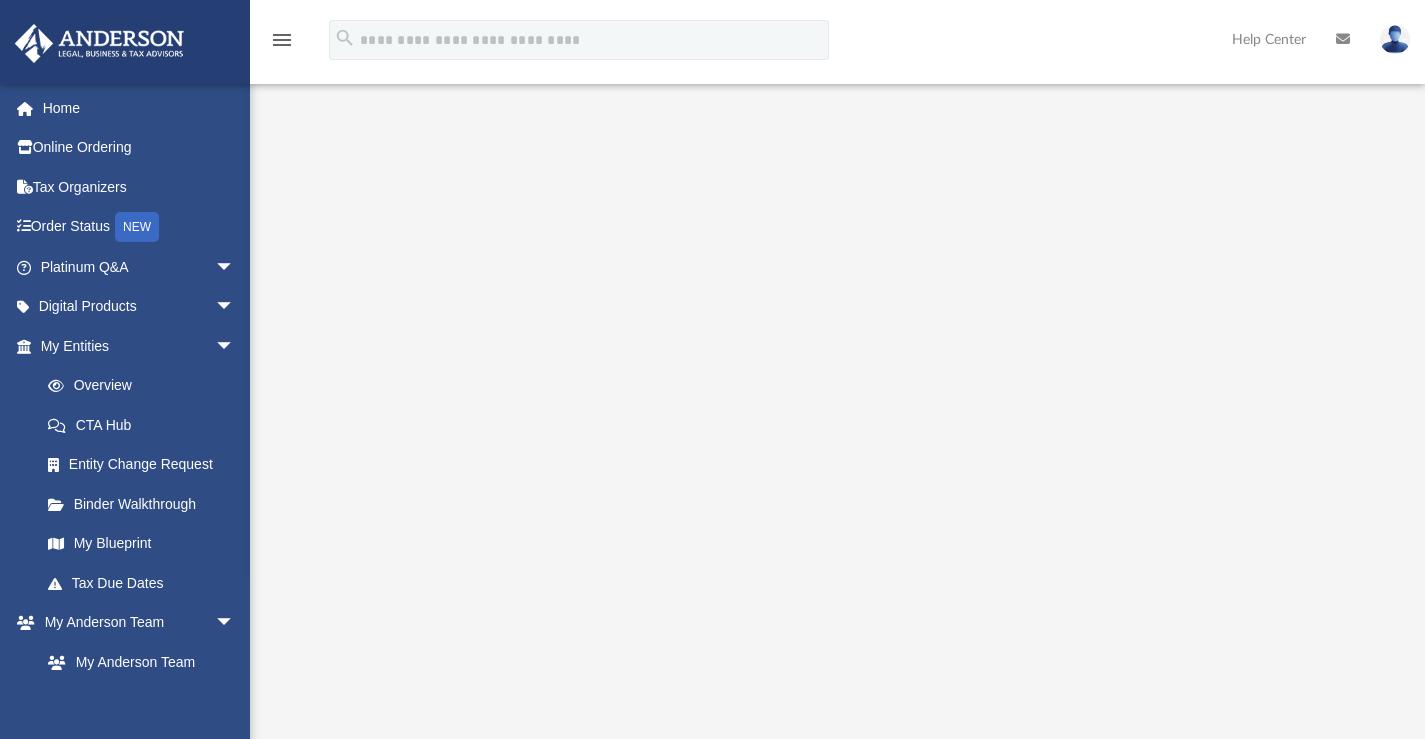 scroll, scrollTop: 94, scrollLeft: 0, axis: vertical 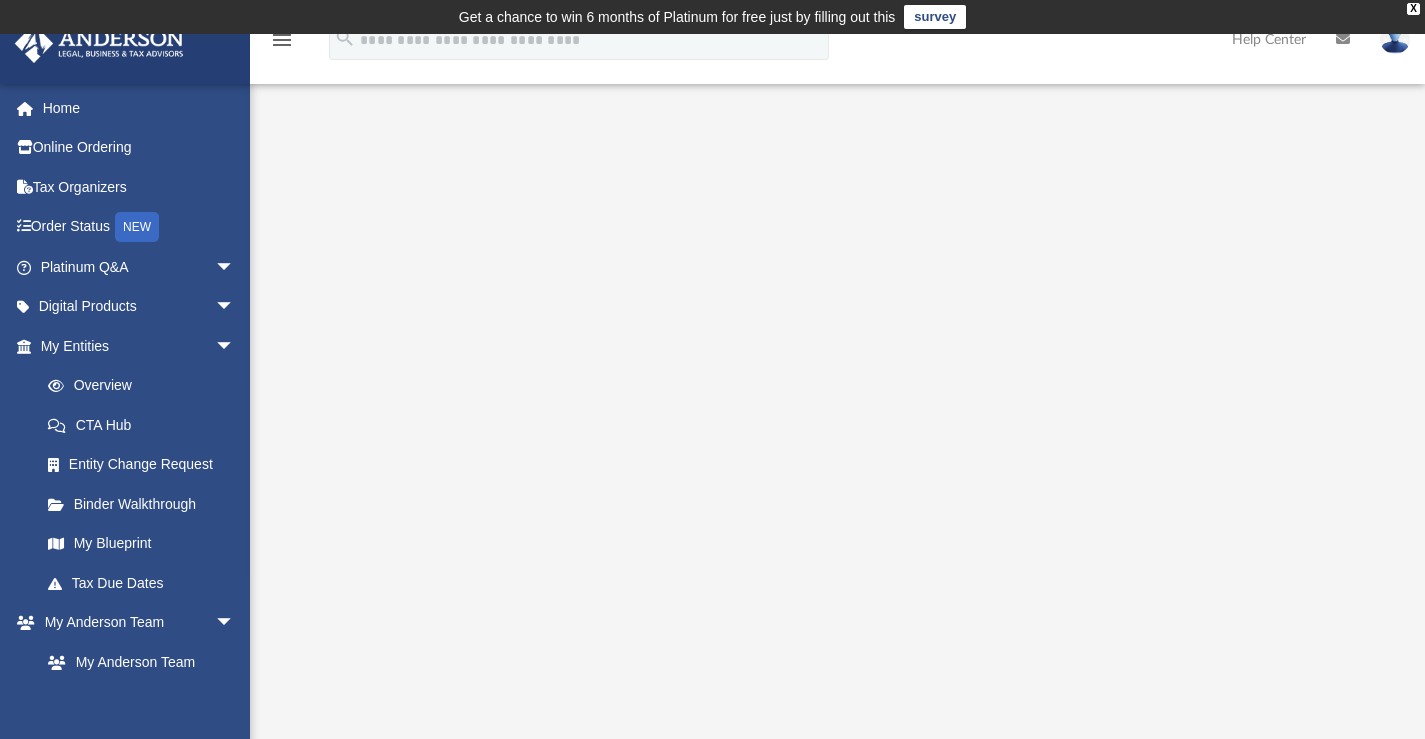 click on "My Blueprint" at bounding box center (141, 544) 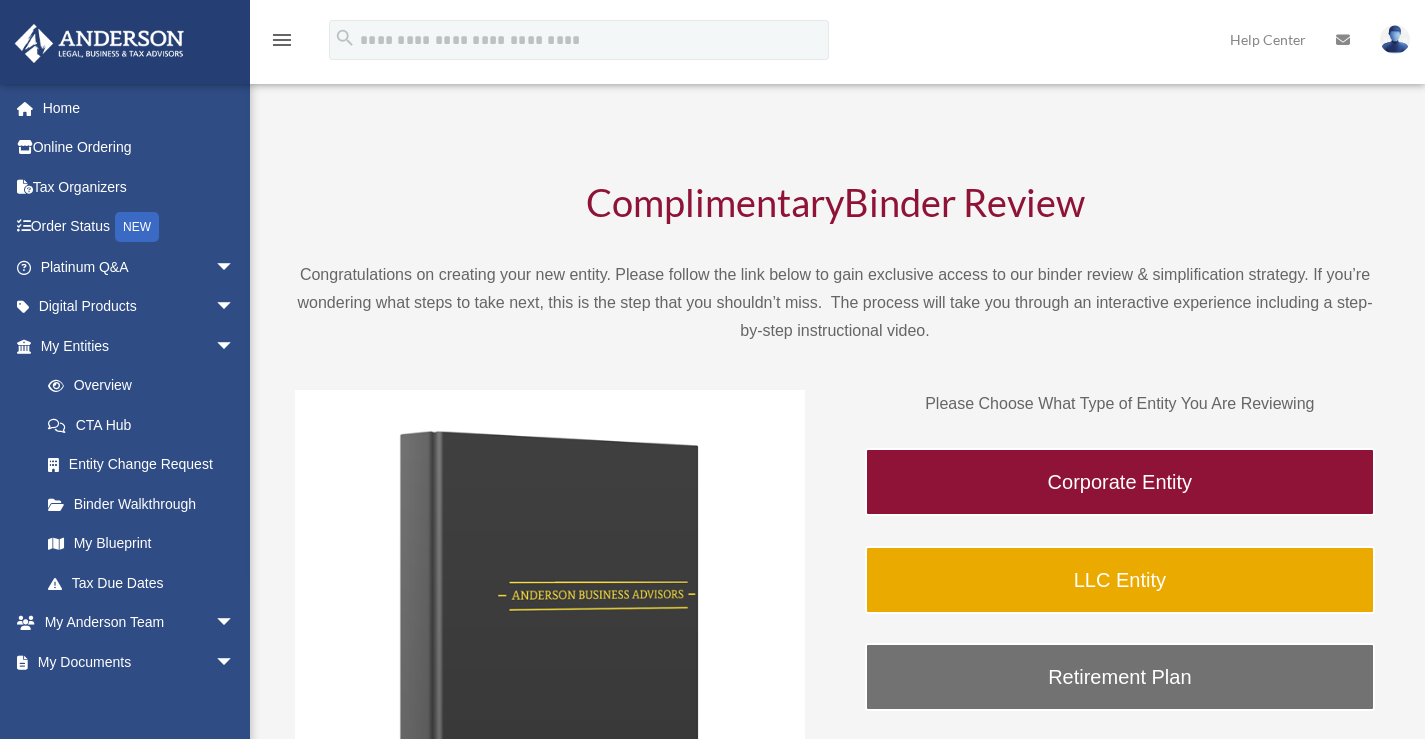 scroll, scrollTop: 0, scrollLeft: 0, axis: both 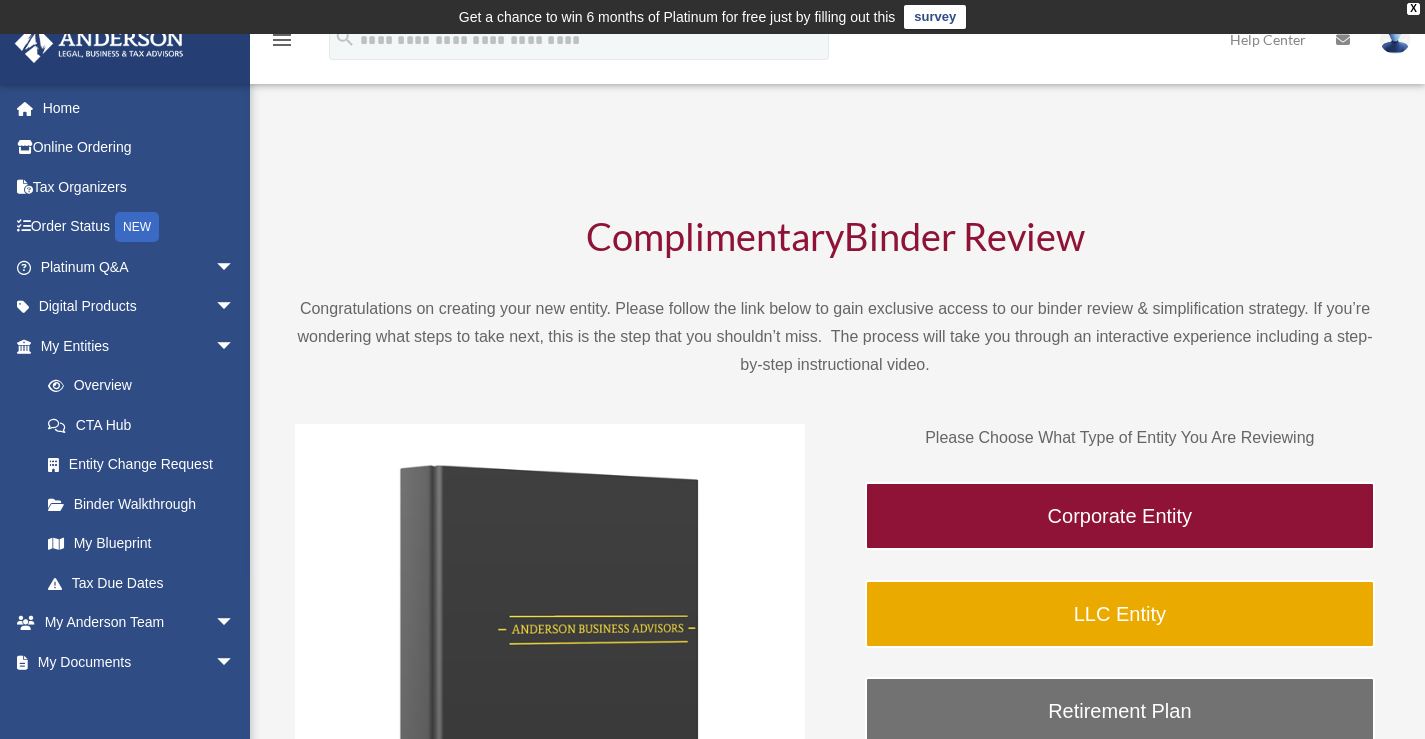 click on "My Blueprint" at bounding box center [146, 544] 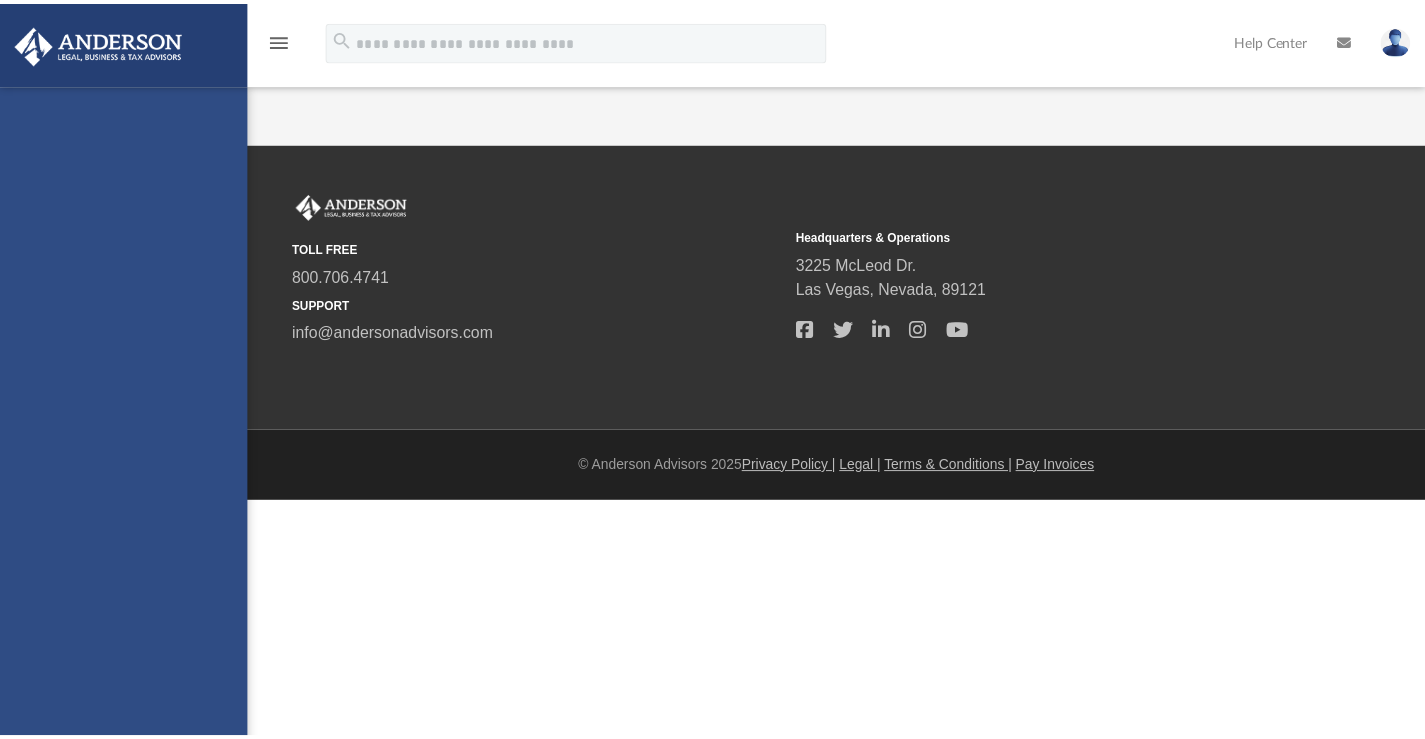 scroll, scrollTop: 0, scrollLeft: 0, axis: both 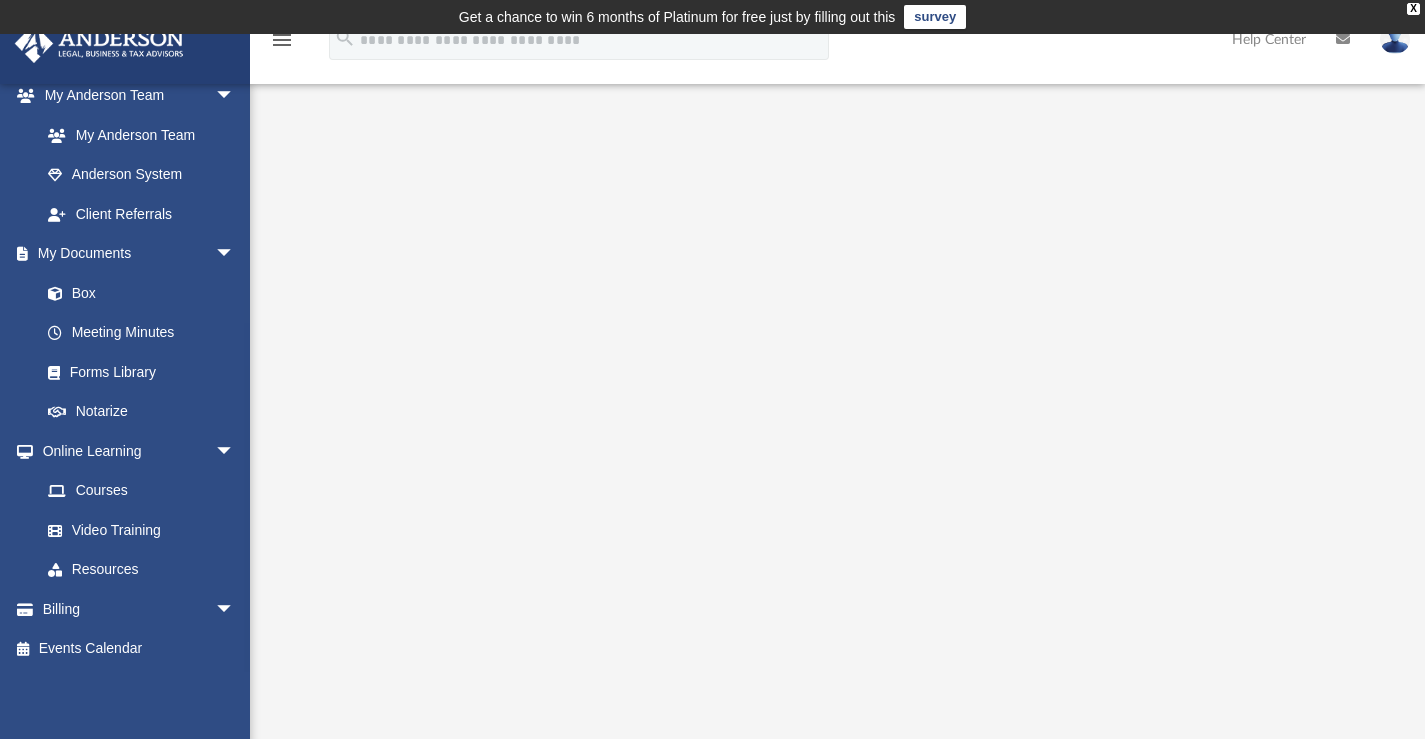 click on "Box" at bounding box center [136, 293] 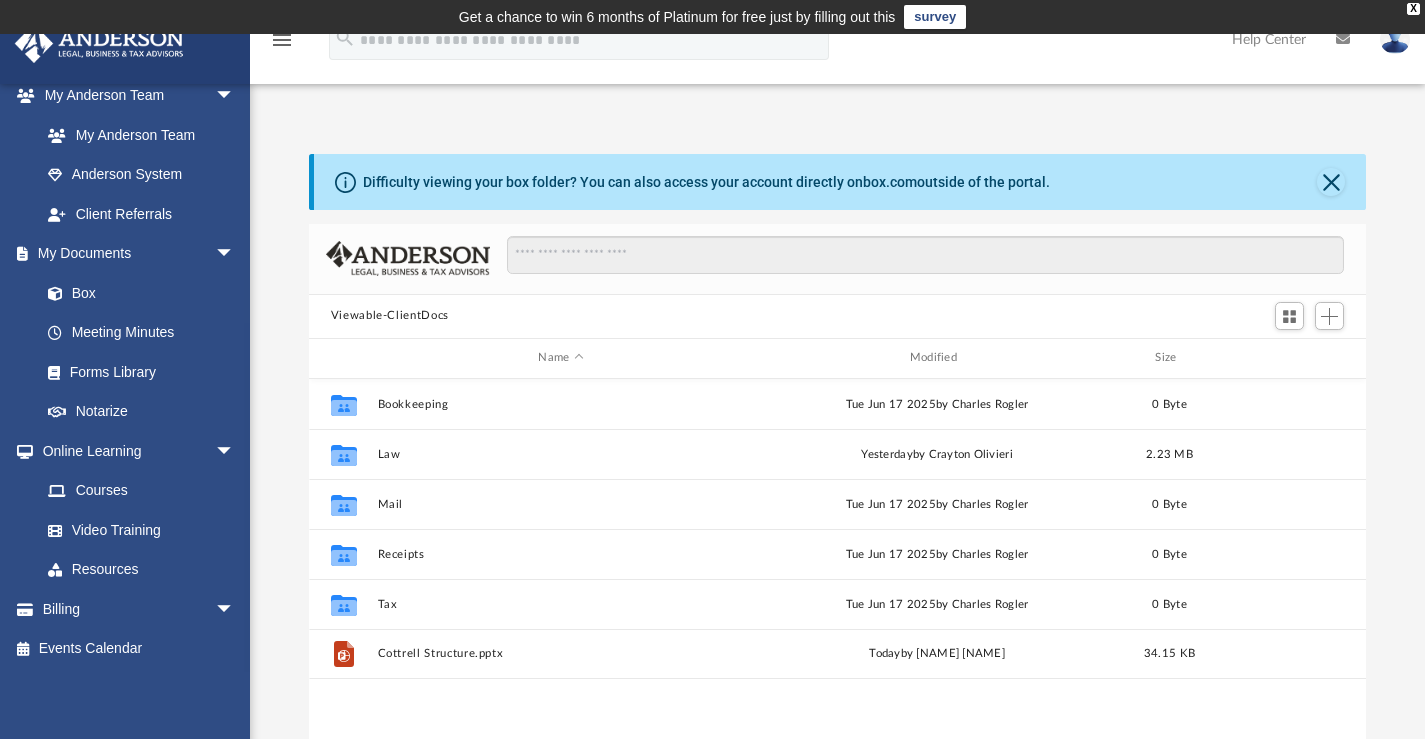 scroll, scrollTop: 16, scrollLeft: 16, axis: both 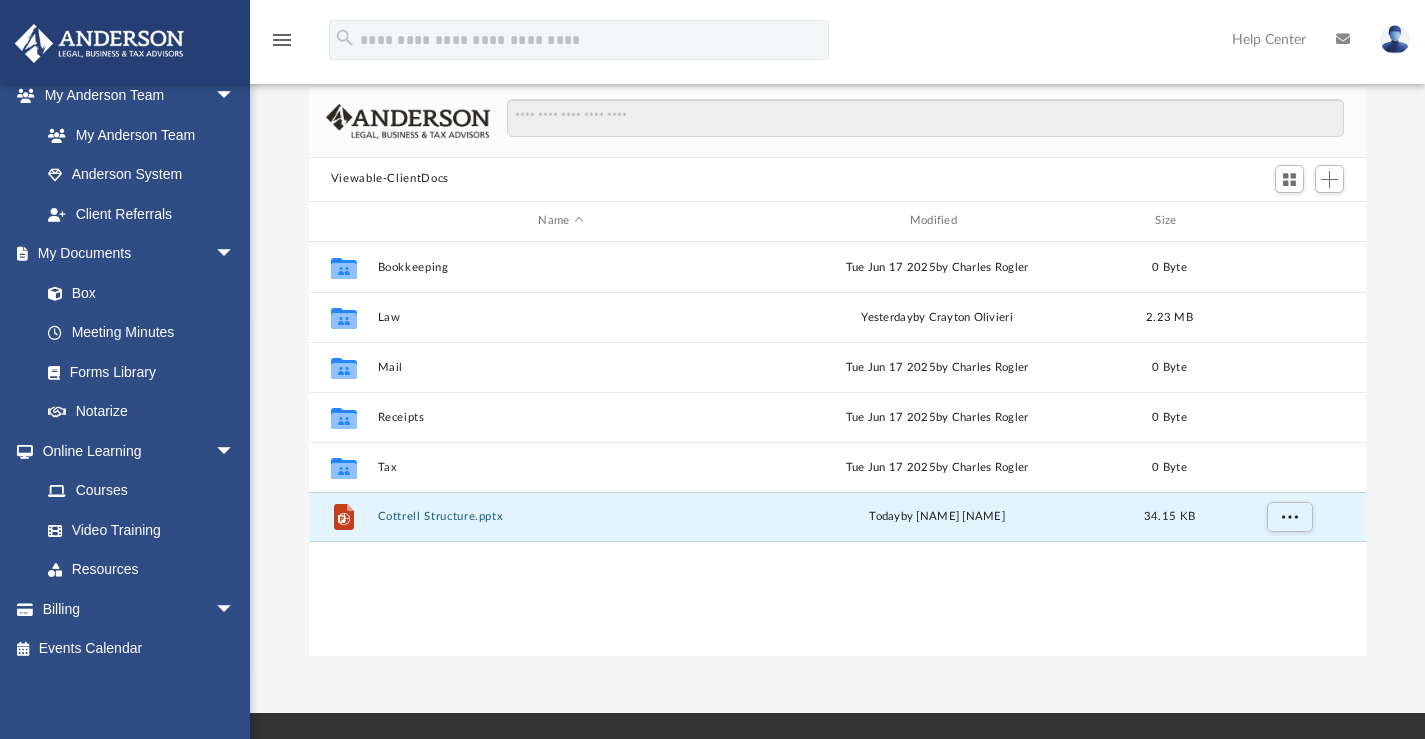 click on "Cottrell Structure.pptx" at bounding box center (560, 516) 